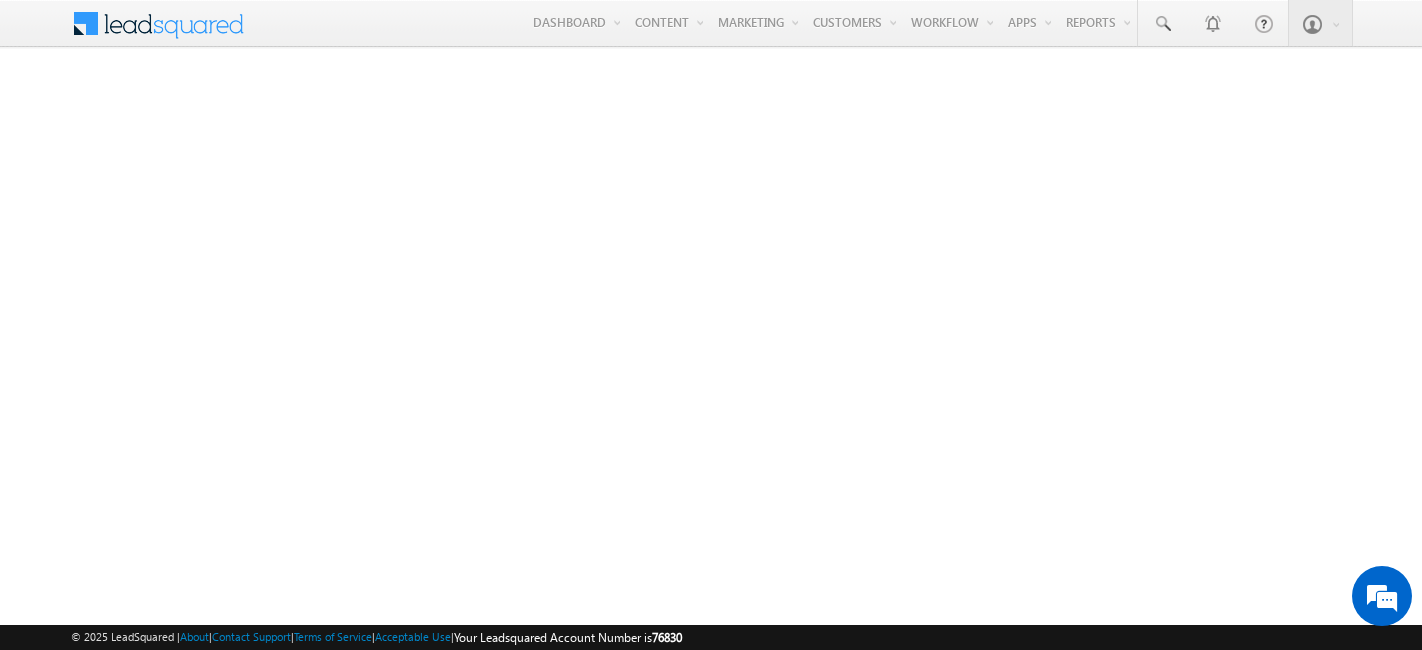 scroll, scrollTop: 0, scrollLeft: 0, axis: both 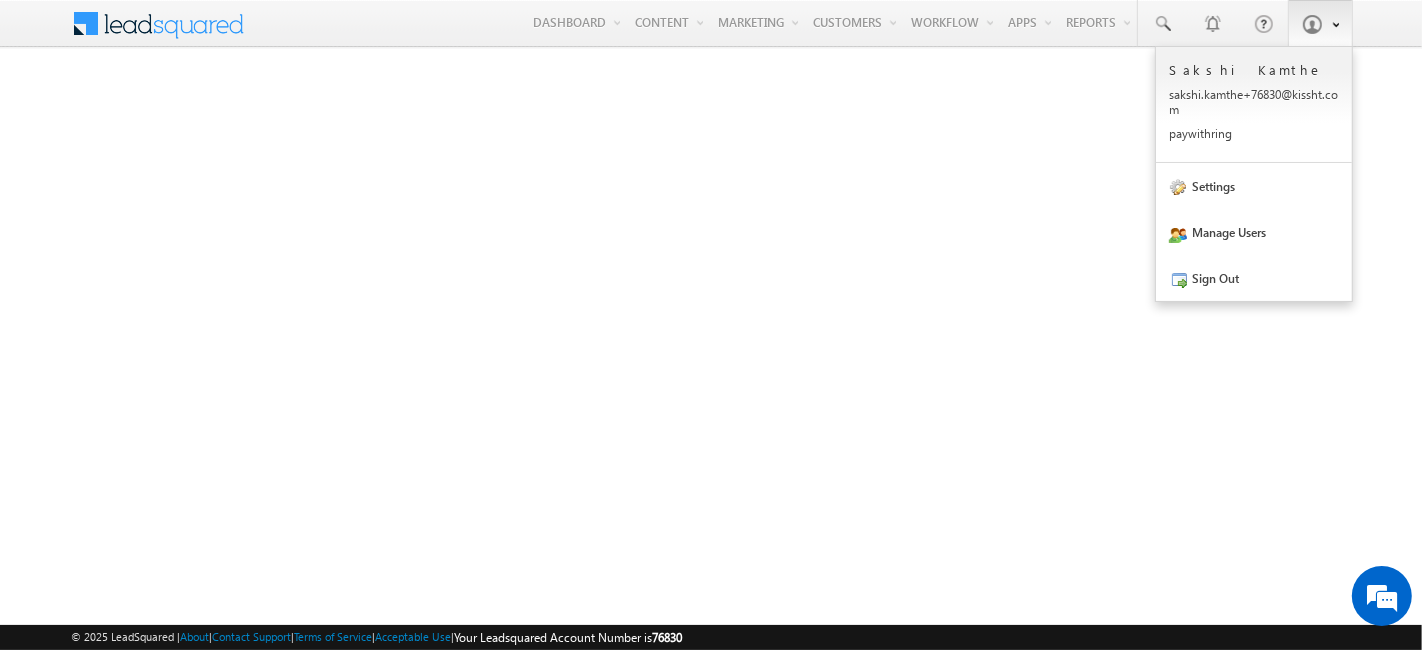 click at bounding box center [1312, 24] 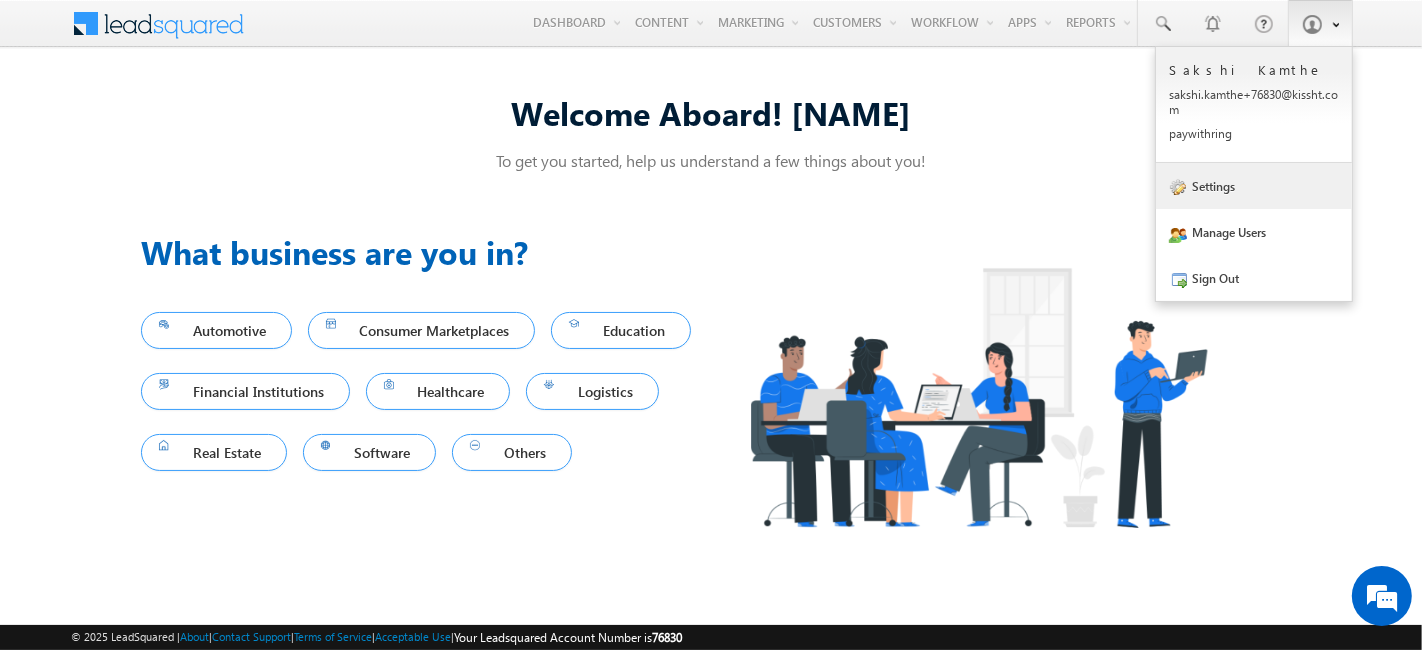 click on "Settings" at bounding box center [1254, 186] 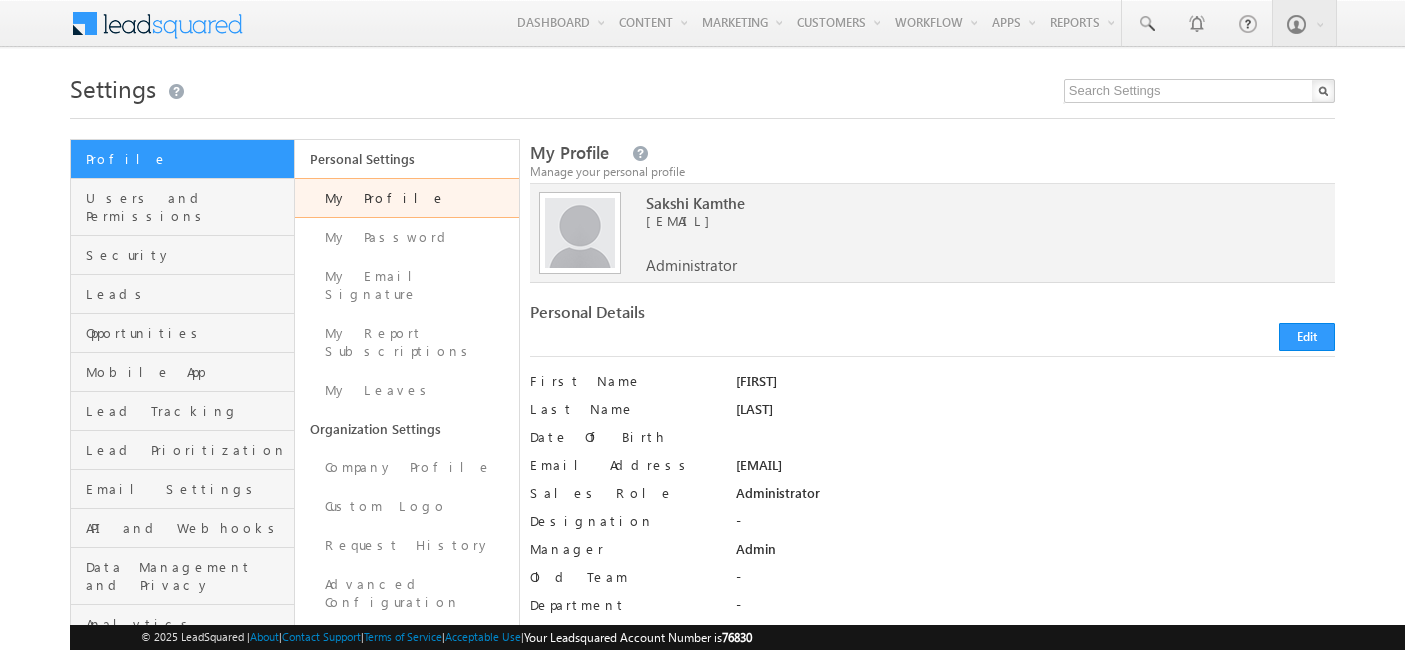 scroll, scrollTop: 0, scrollLeft: 0, axis: both 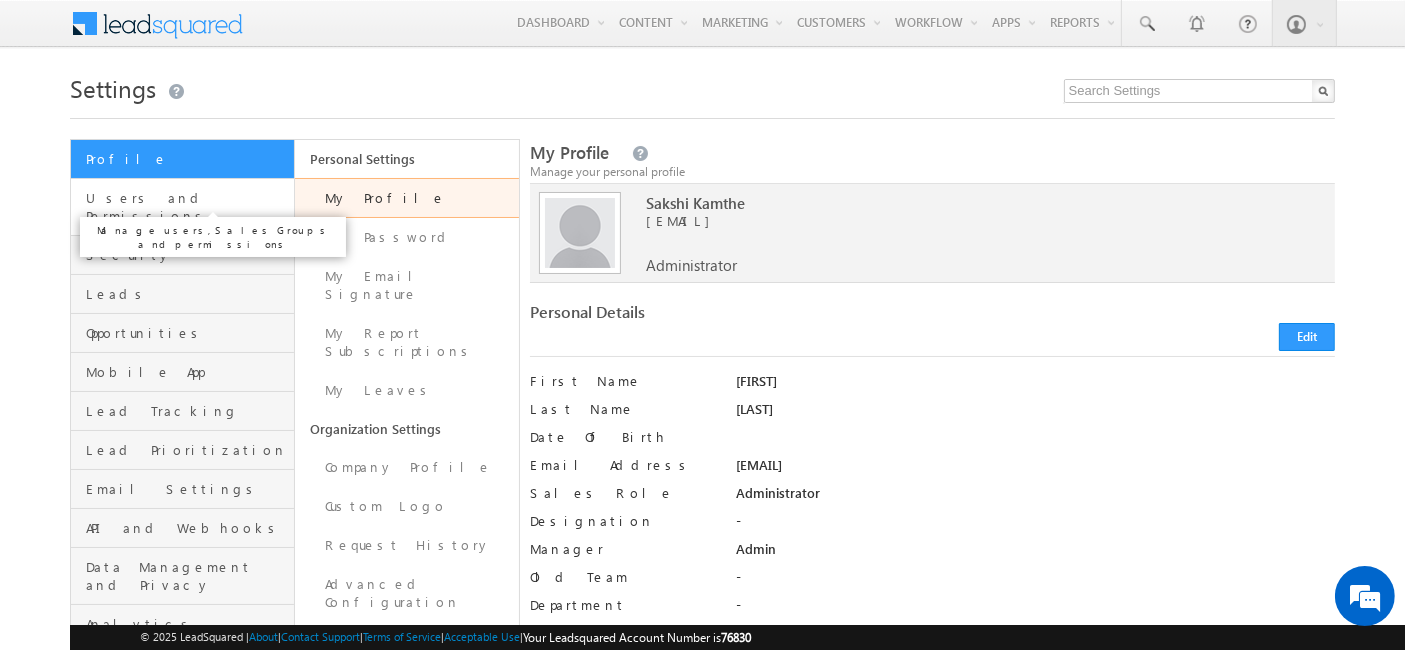 click on "Users and Permissions" at bounding box center [187, 207] 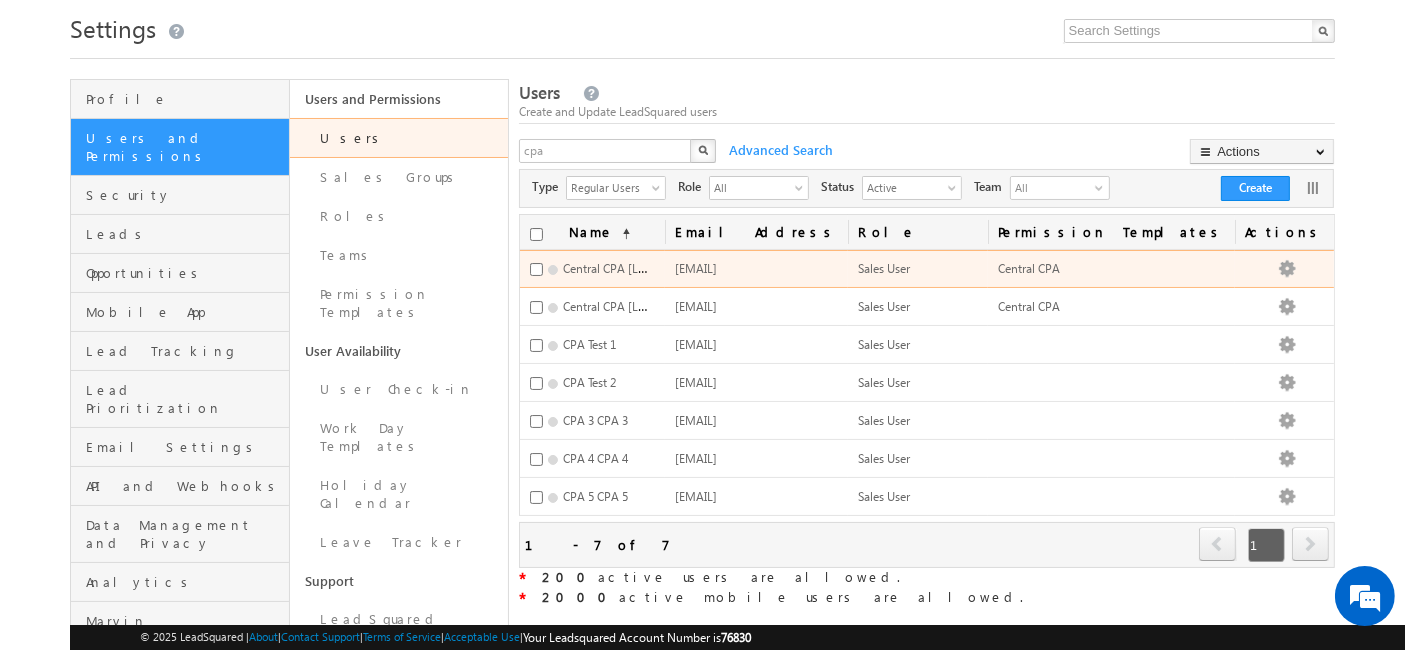 scroll, scrollTop: 111, scrollLeft: 0, axis: vertical 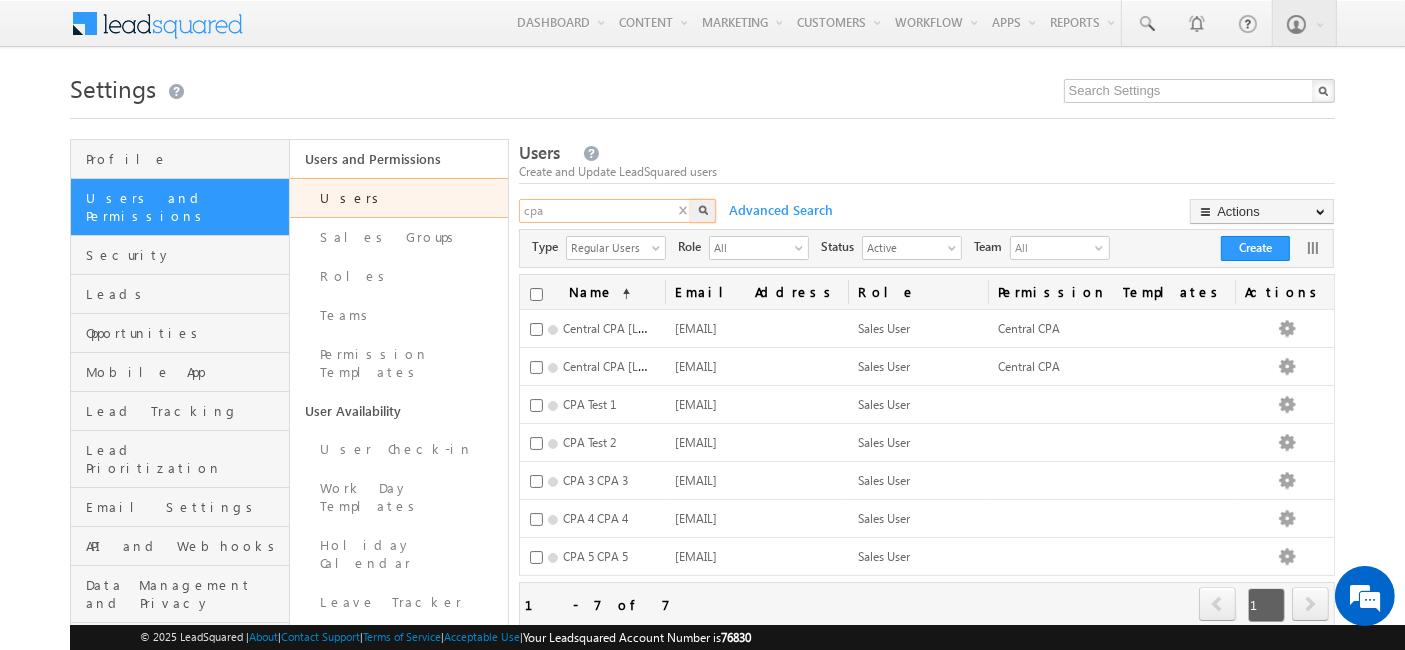click on "cpa" at bounding box center [606, 211] 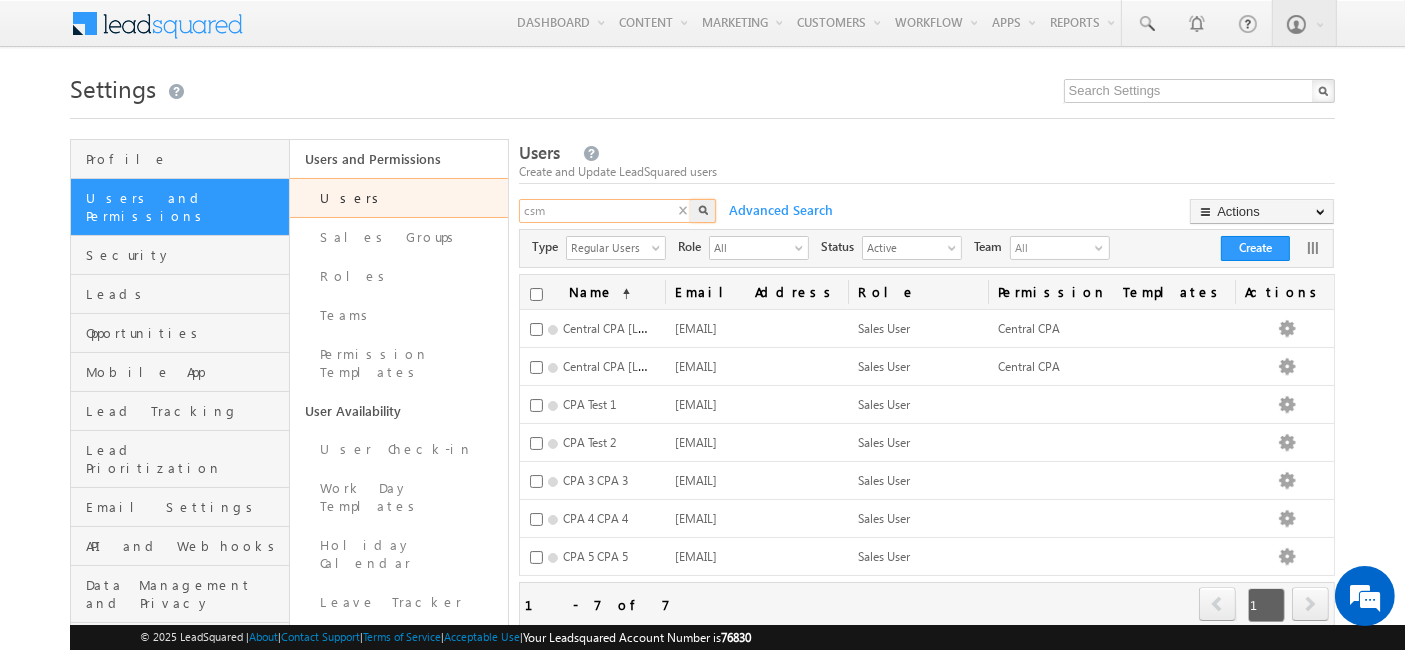 type on "csm" 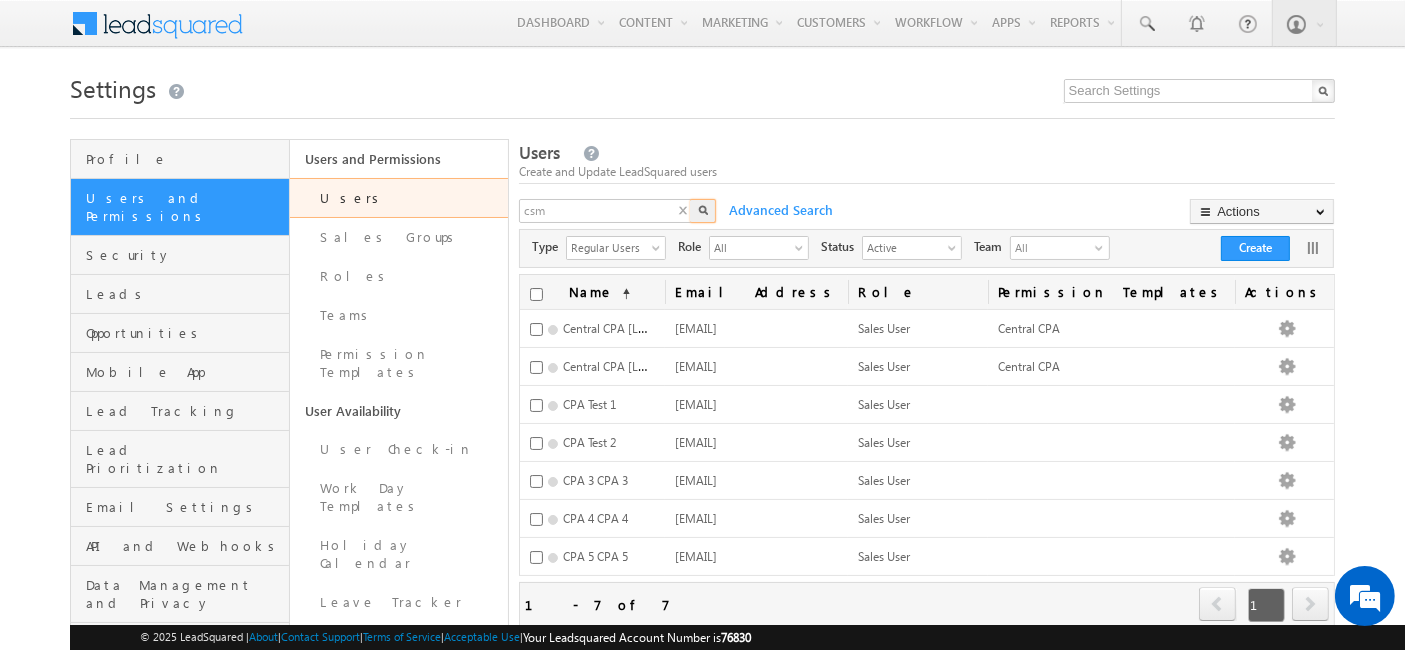 click at bounding box center (703, 210) 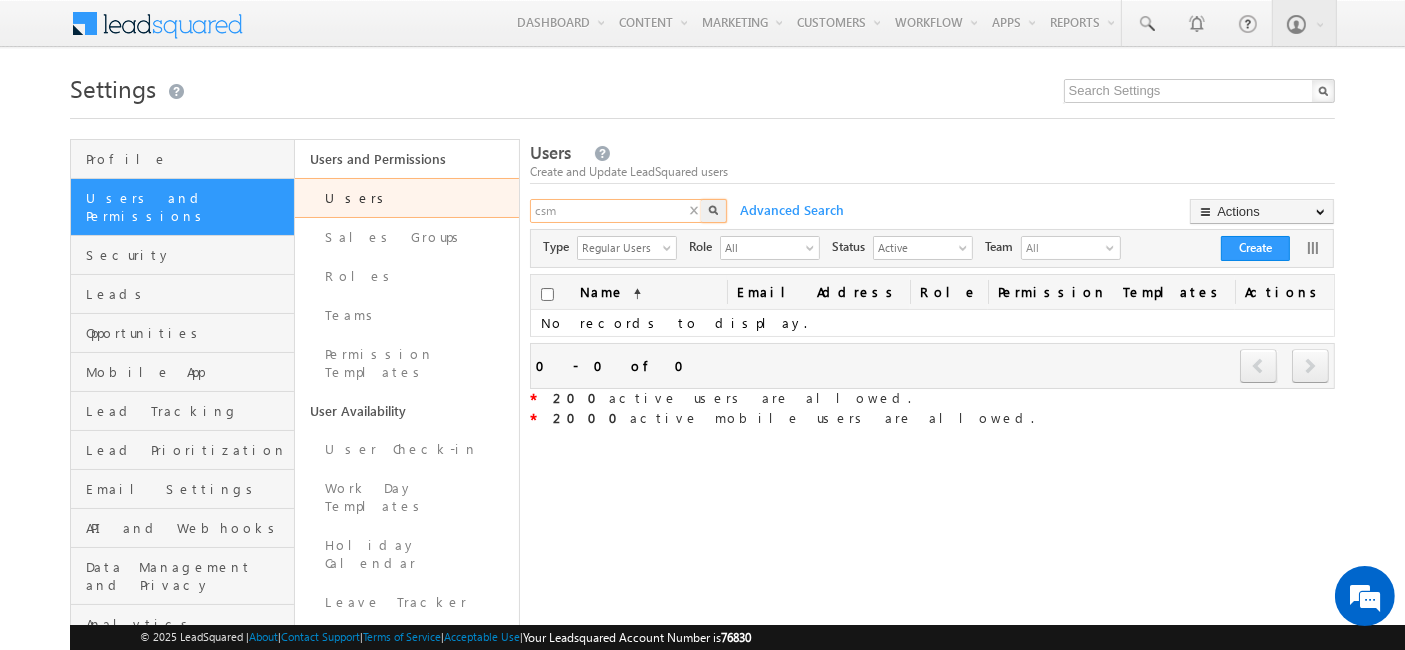click on "csm" at bounding box center (617, 211) 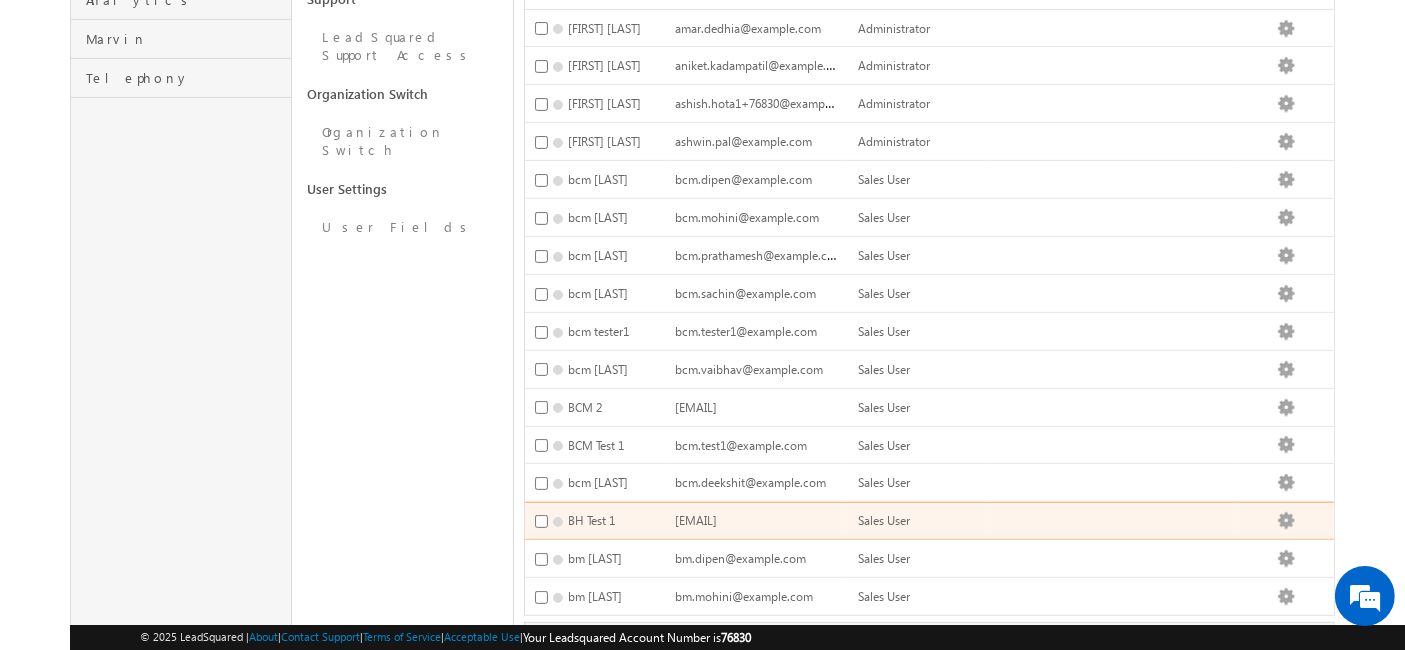 scroll, scrollTop: 758, scrollLeft: 0, axis: vertical 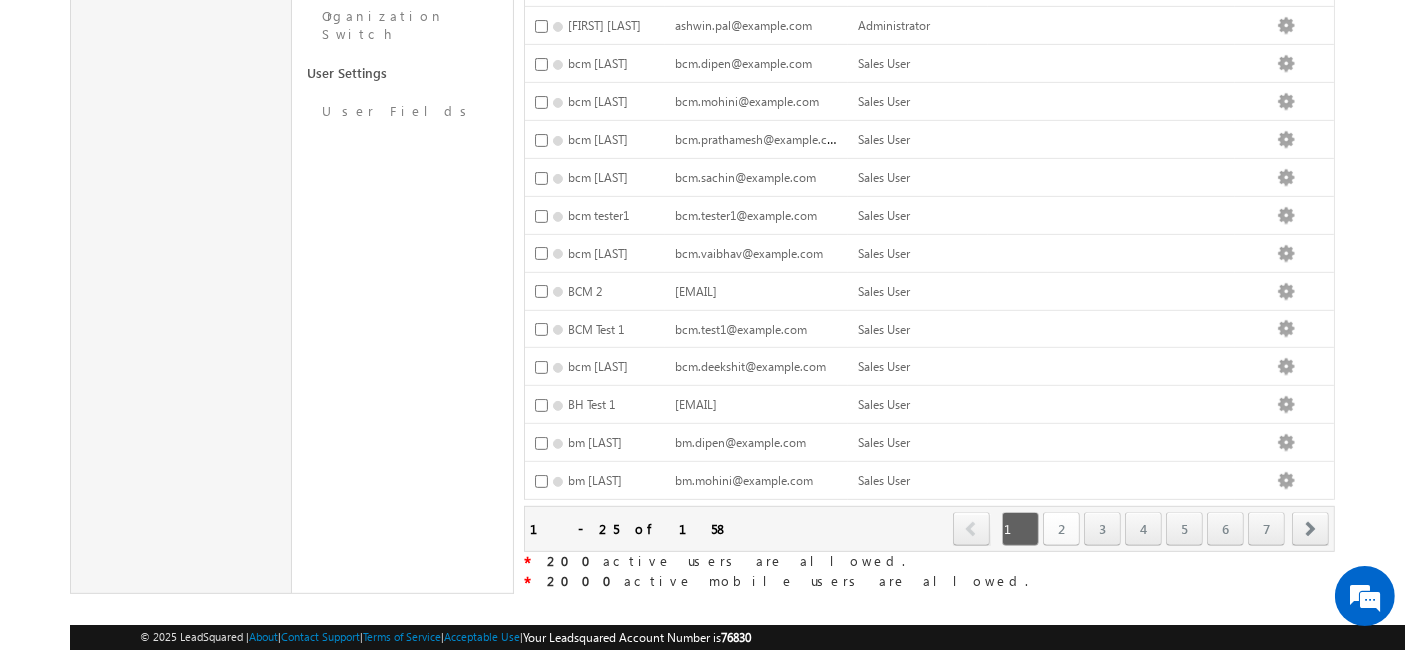 type 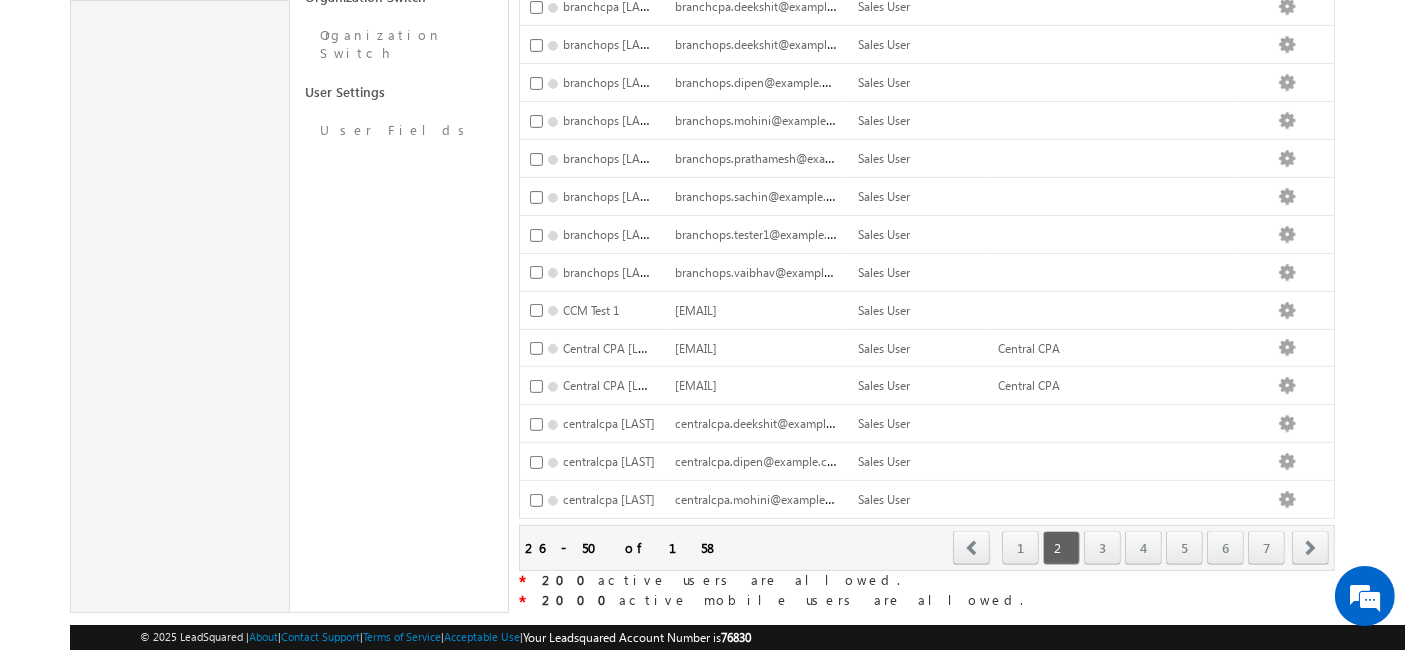 scroll, scrollTop: 758, scrollLeft: 0, axis: vertical 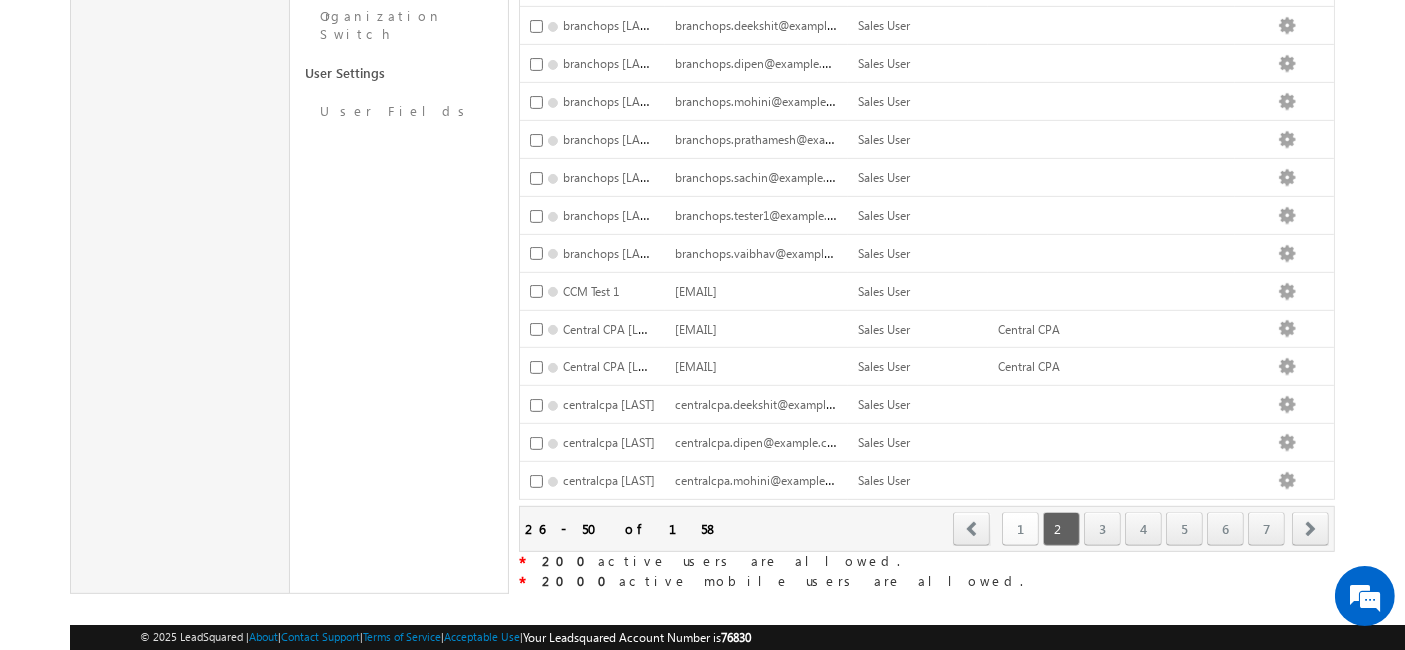 click on "1" at bounding box center [1020, 529] 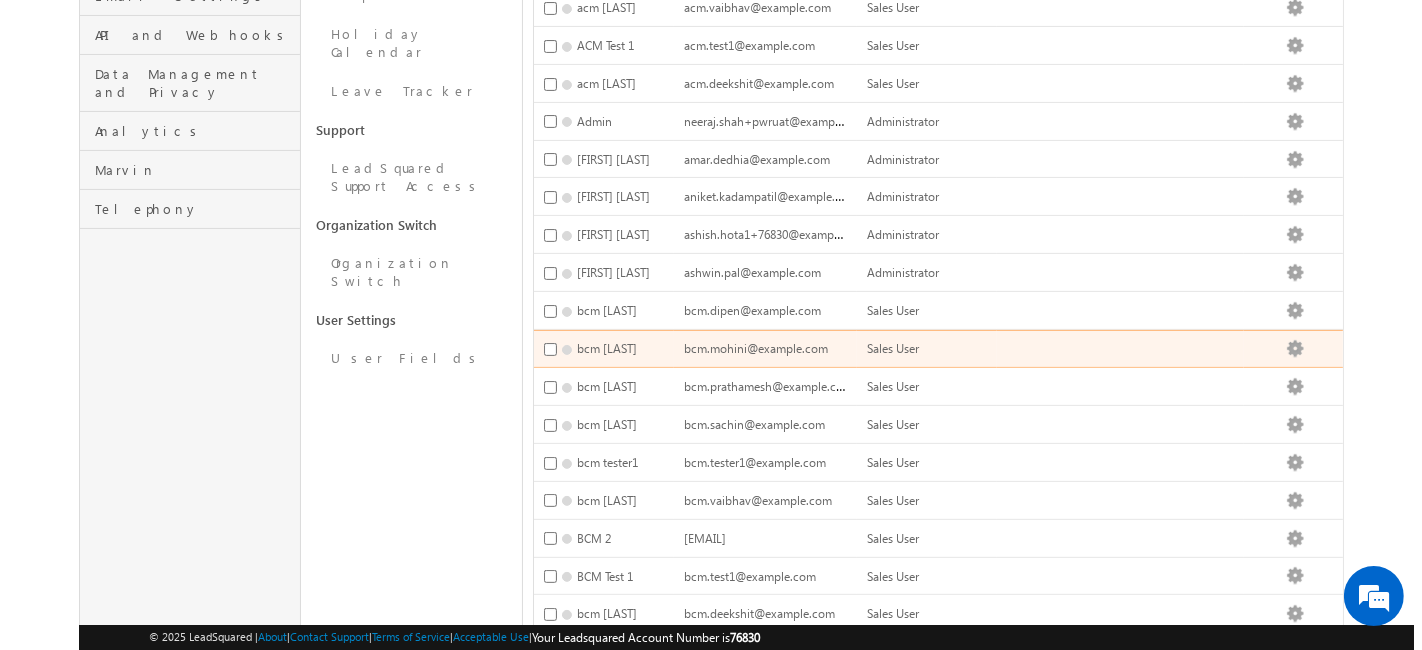 scroll, scrollTop: 555, scrollLeft: 0, axis: vertical 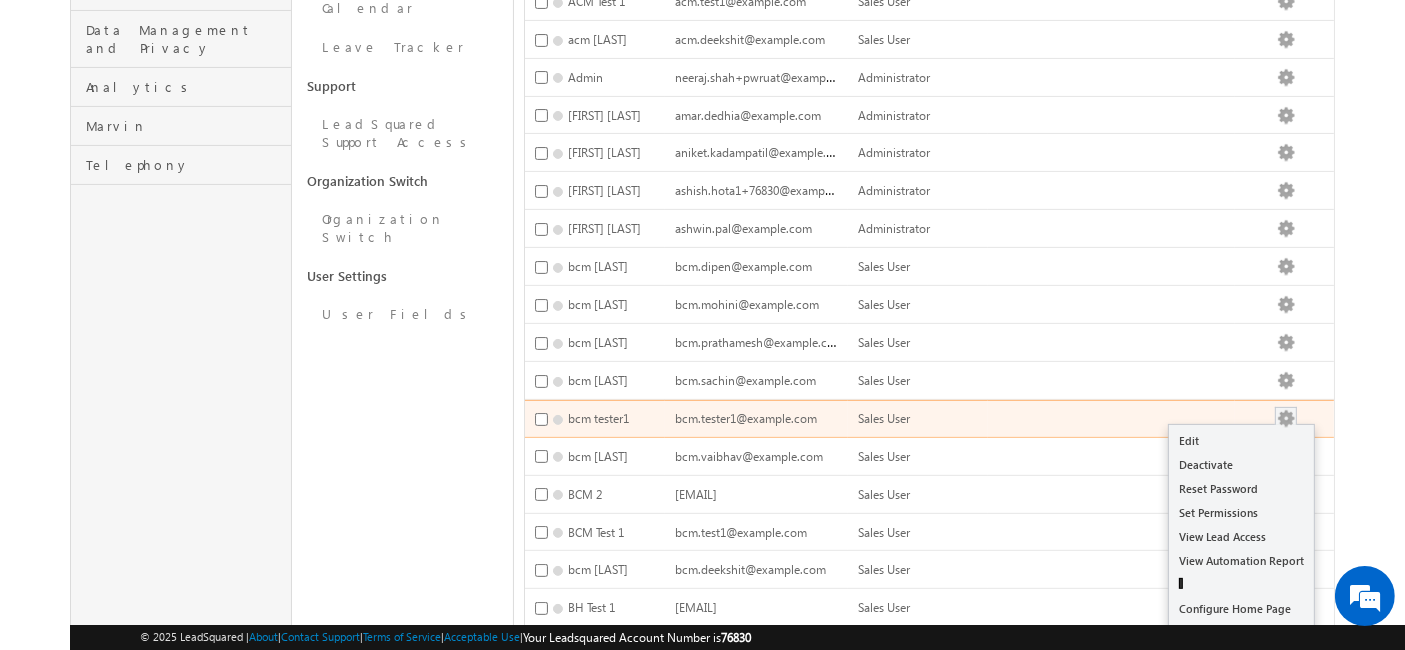 click at bounding box center [1286, 419] 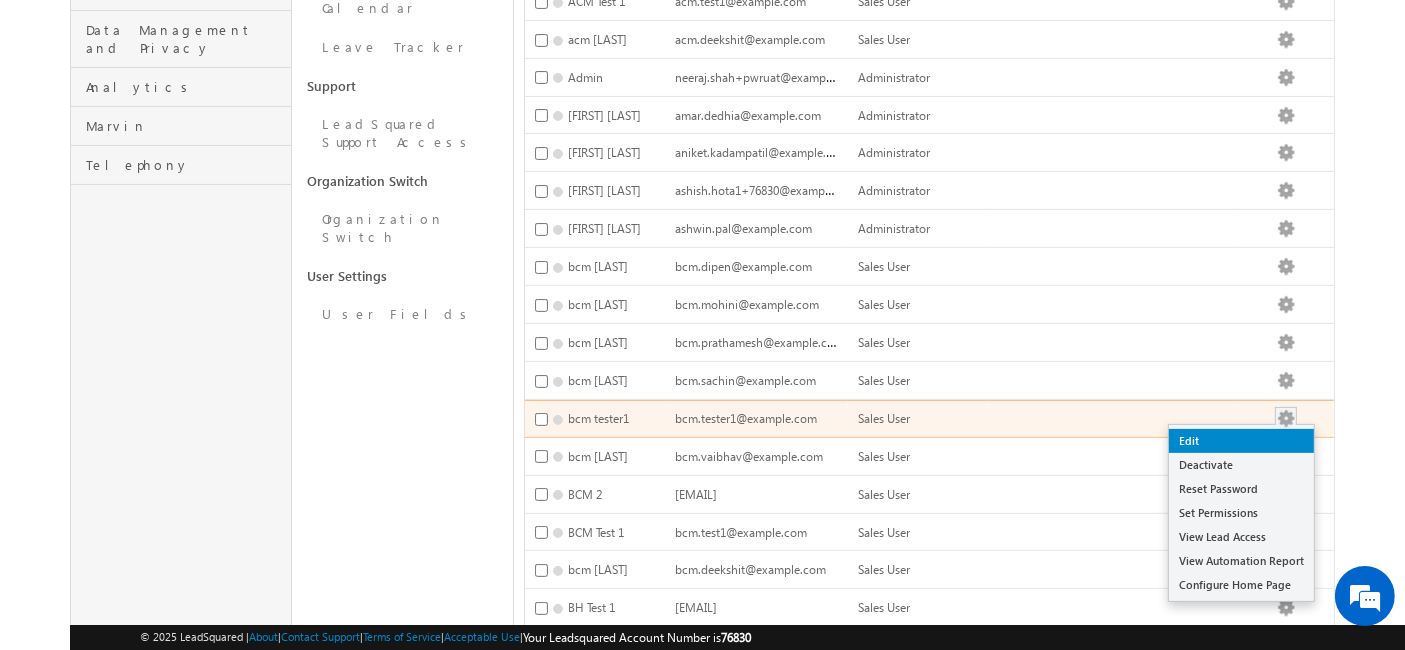 click on "Edit" at bounding box center (1241, 441) 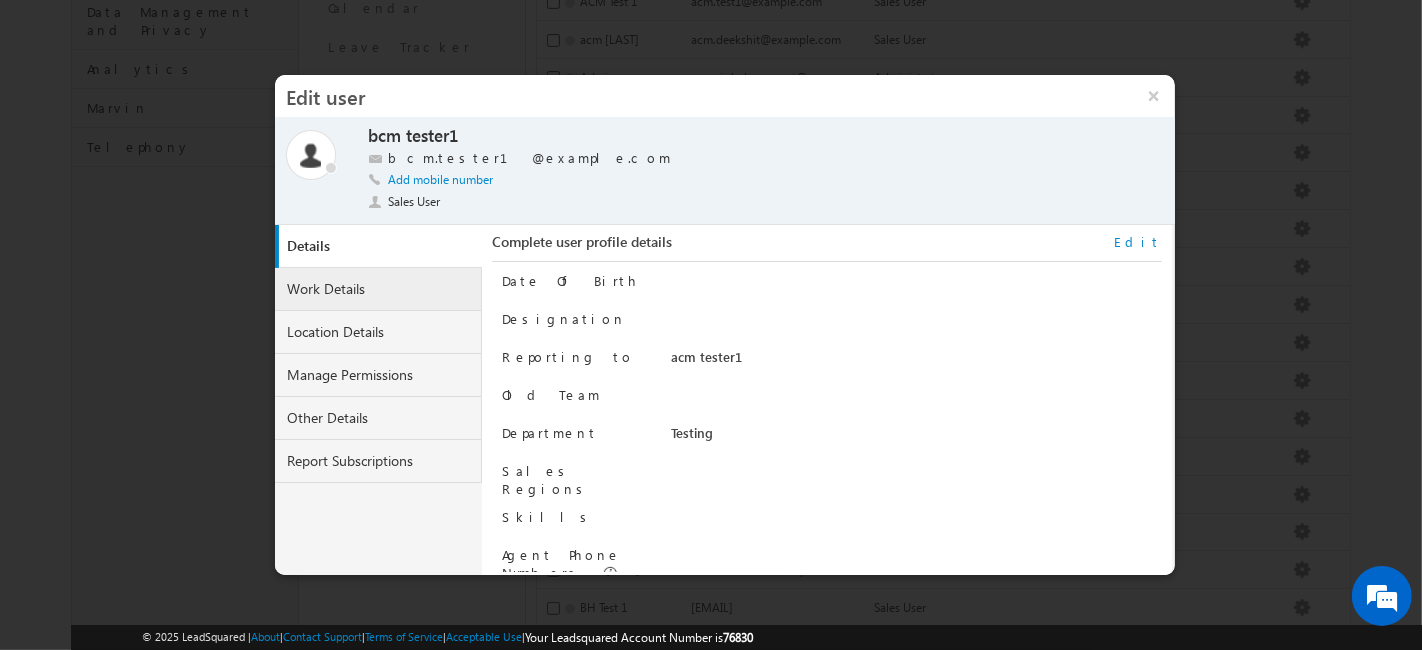 click on "Work Details" at bounding box center (379, 289) 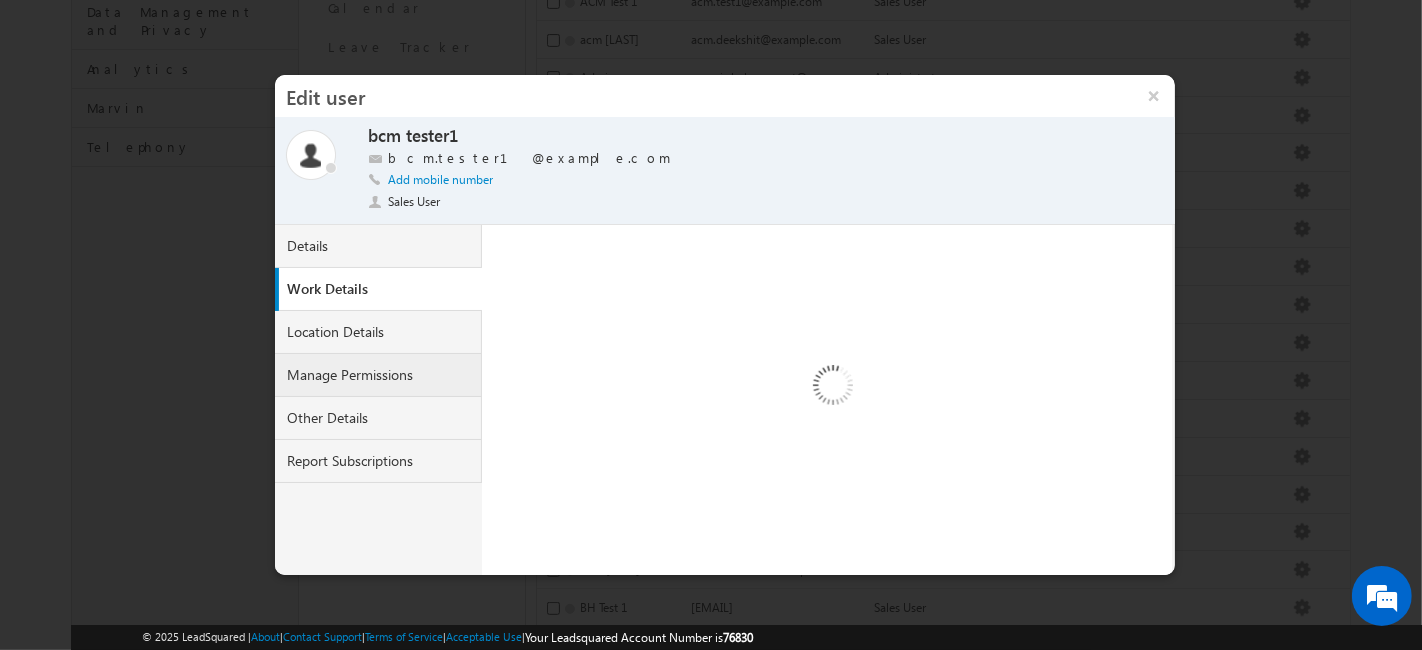 click on "Manage Permissions" at bounding box center (379, 375) 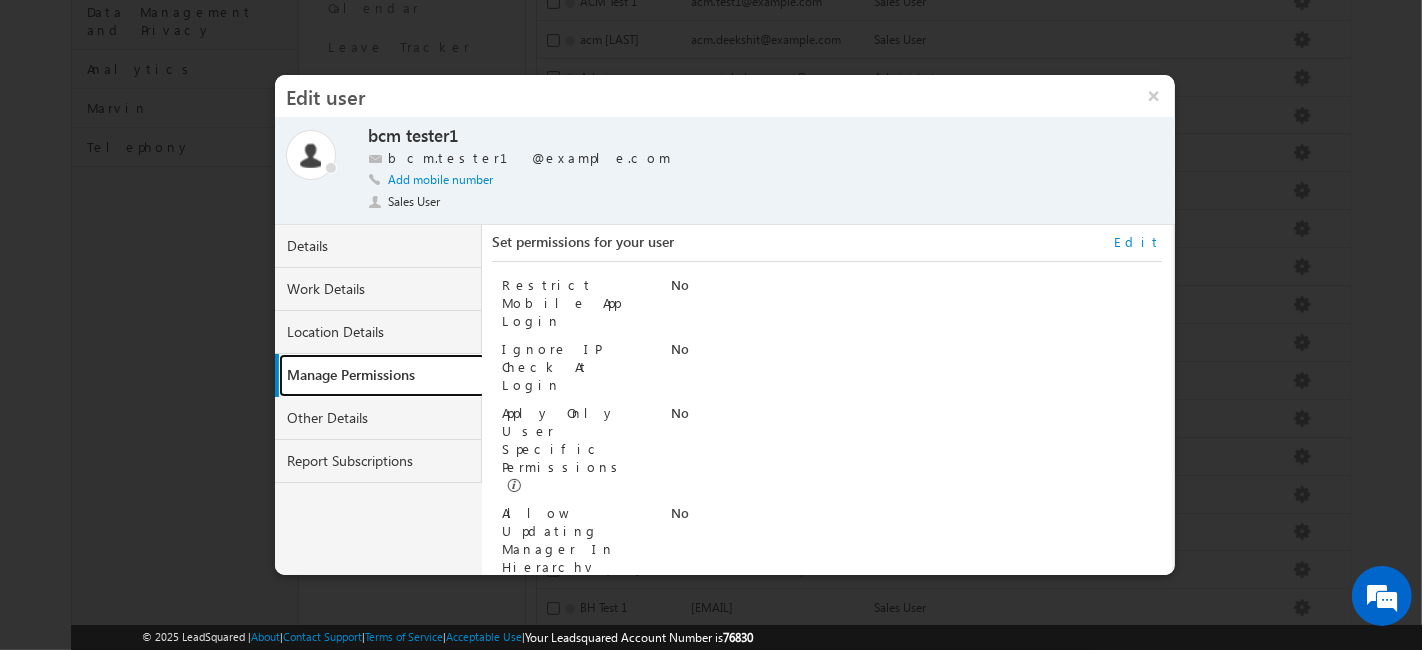 scroll, scrollTop: 64, scrollLeft: 0, axis: vertical 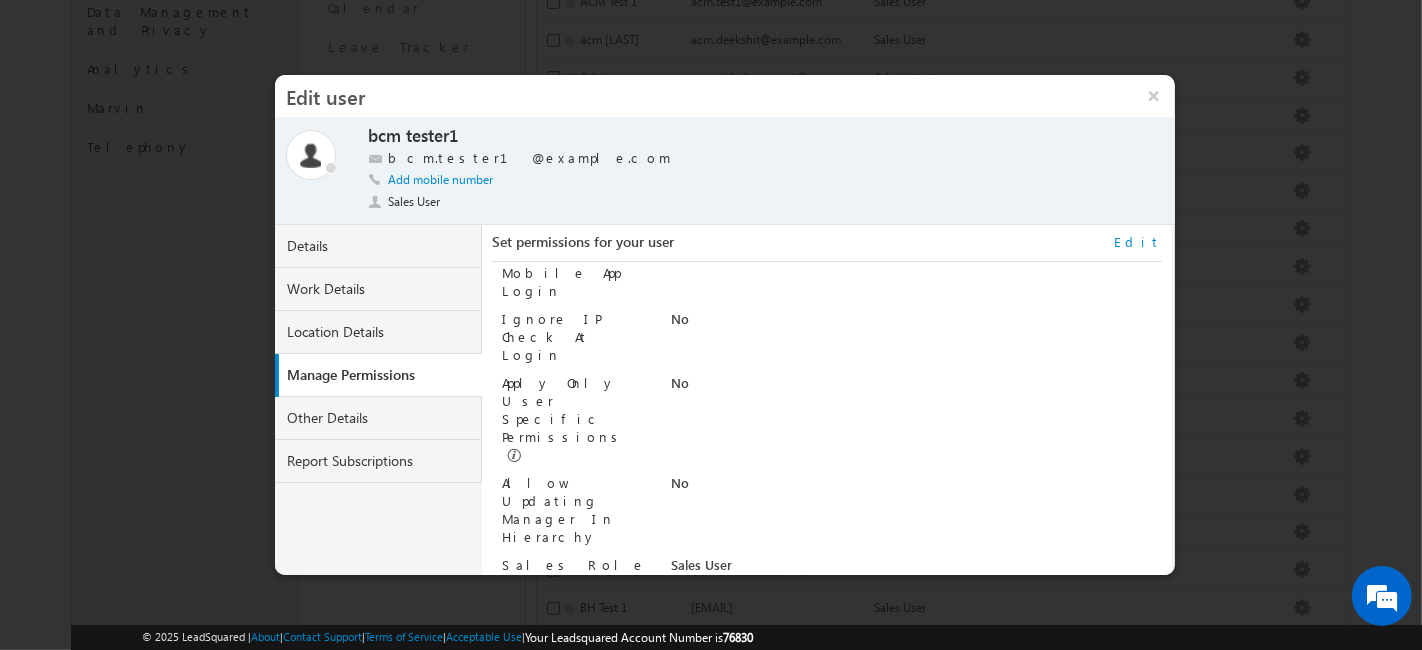 click on "Manage Permissions" at bounding box center (383, 375) 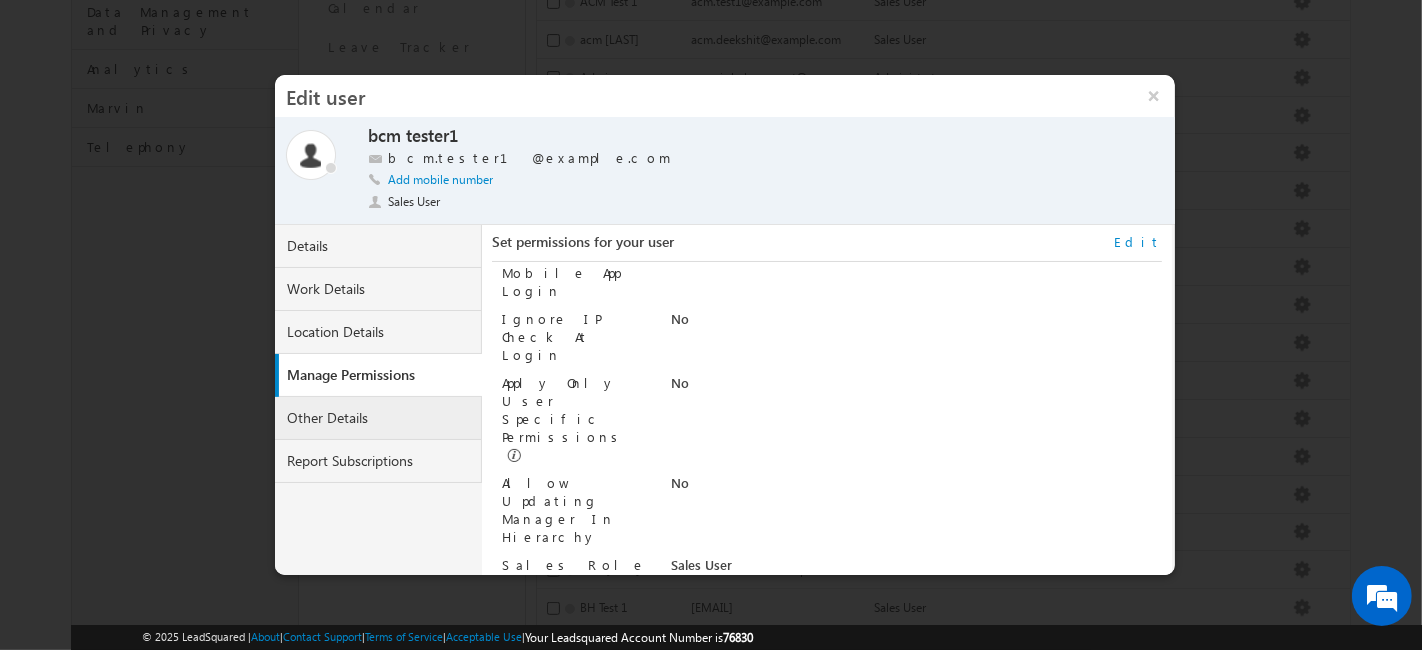 click on "Other Details" at bounding box center [379, 418] 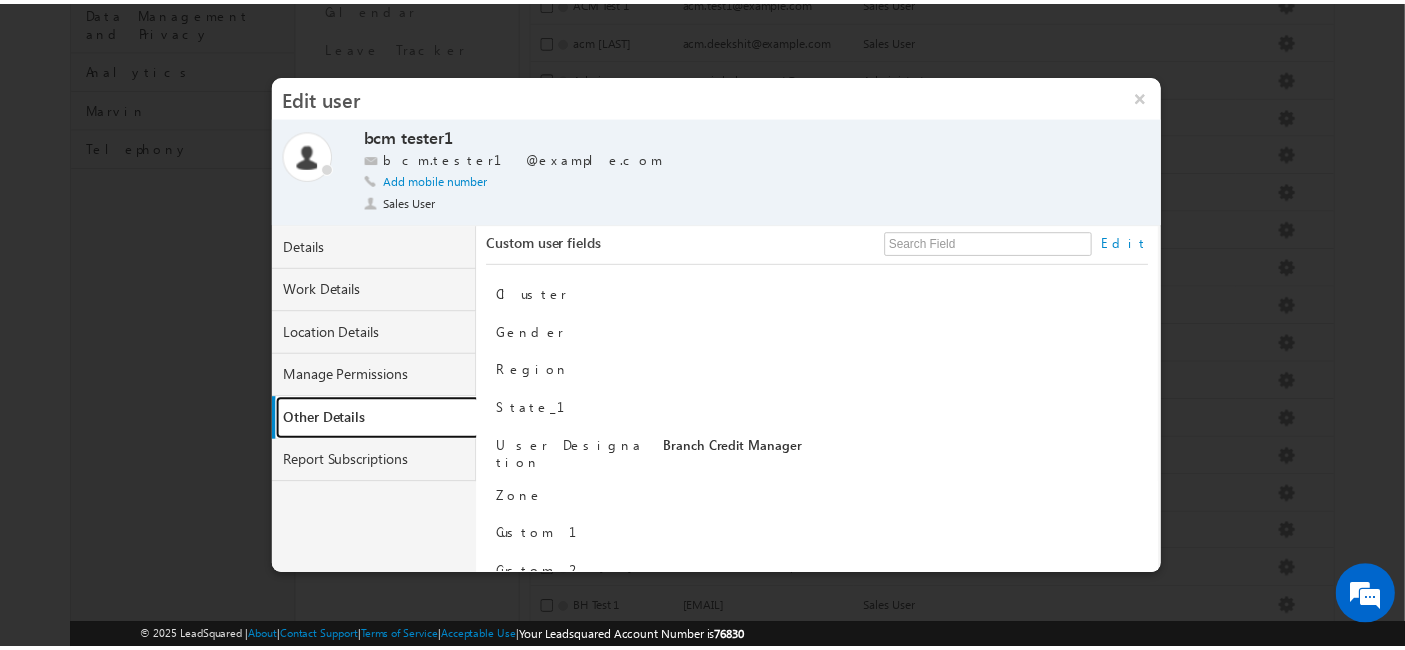 scroll, scrollTop: 421, scrollLeft: 0, axis: vertical 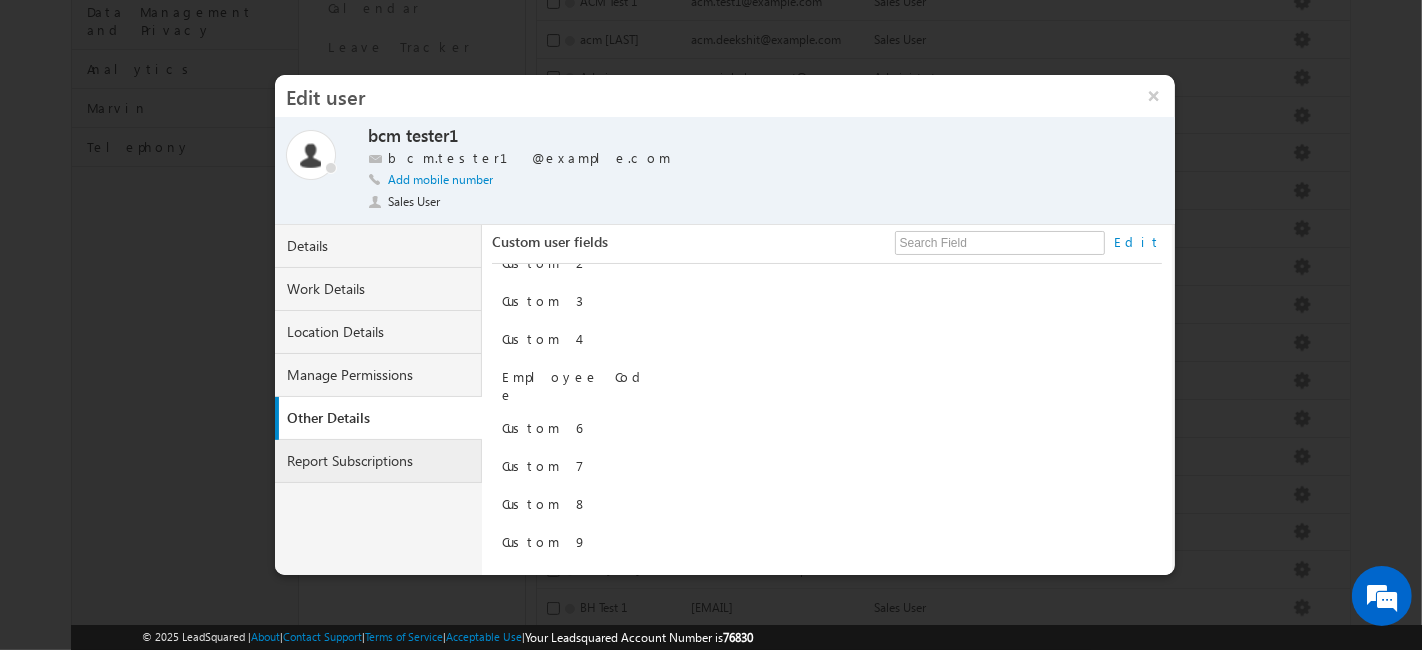 click on "Report Subscriptions" at bounding box center (379, 461) 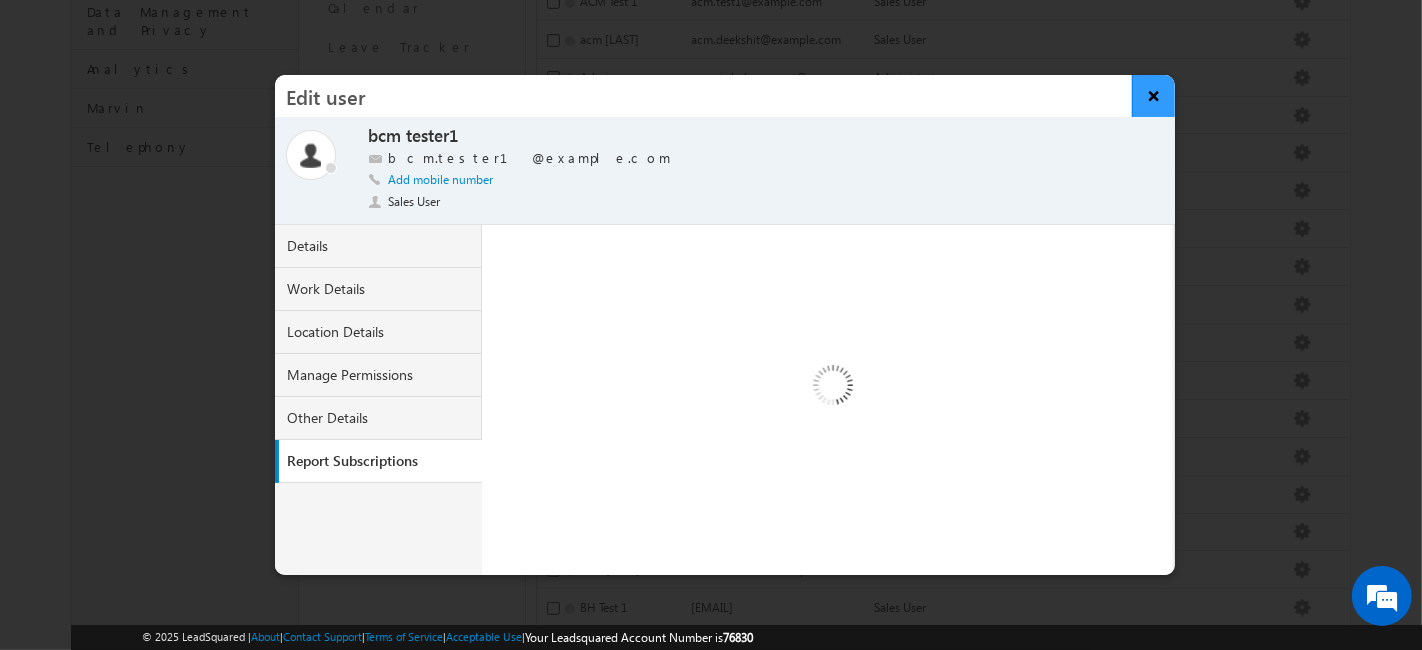 click on "×" at bounding box center [1153, 96] 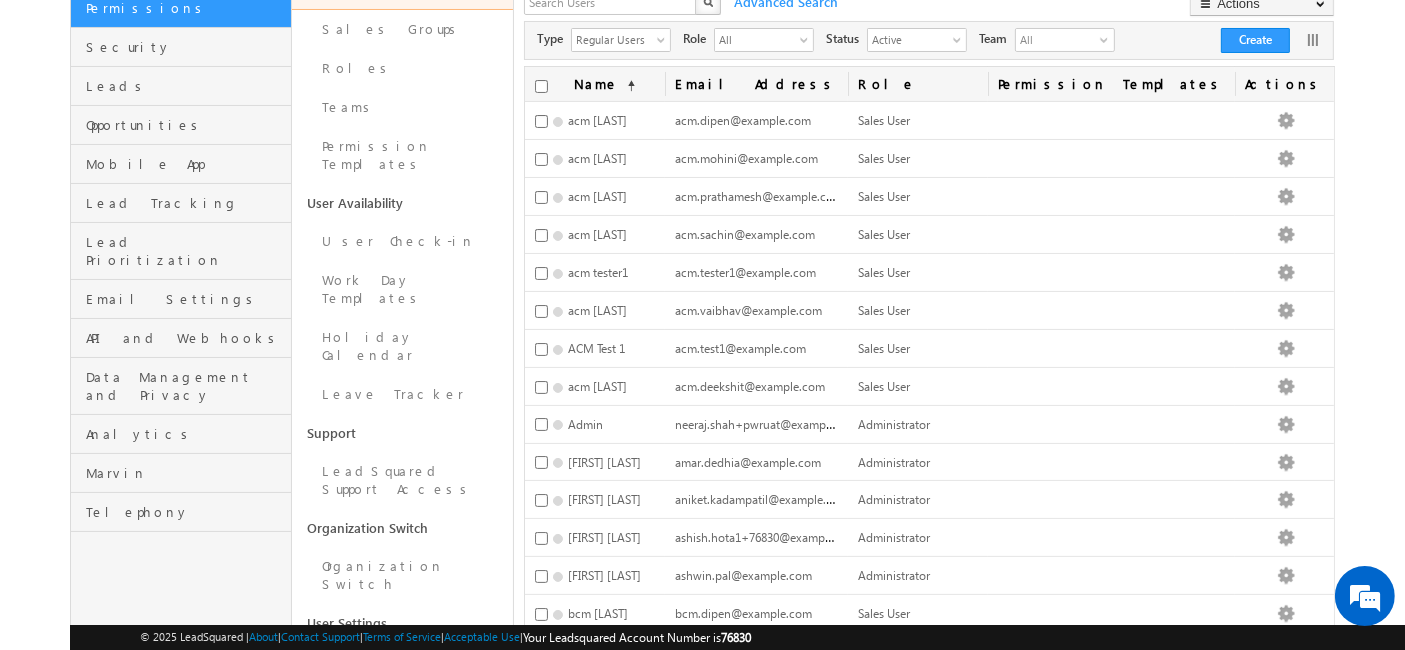 scroll, scrollTop: 0, scrollLeft: 0, axis: both 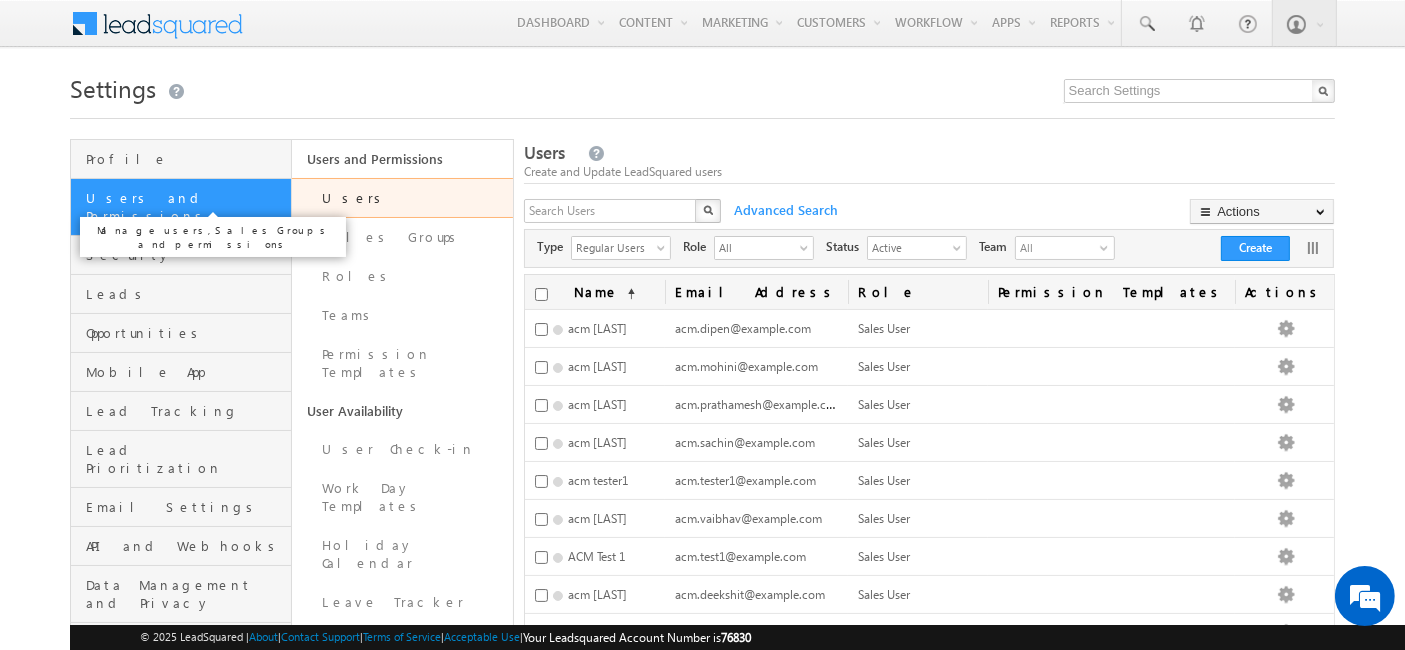 click on "Users and Permissions" at bounding box center [186, 207] 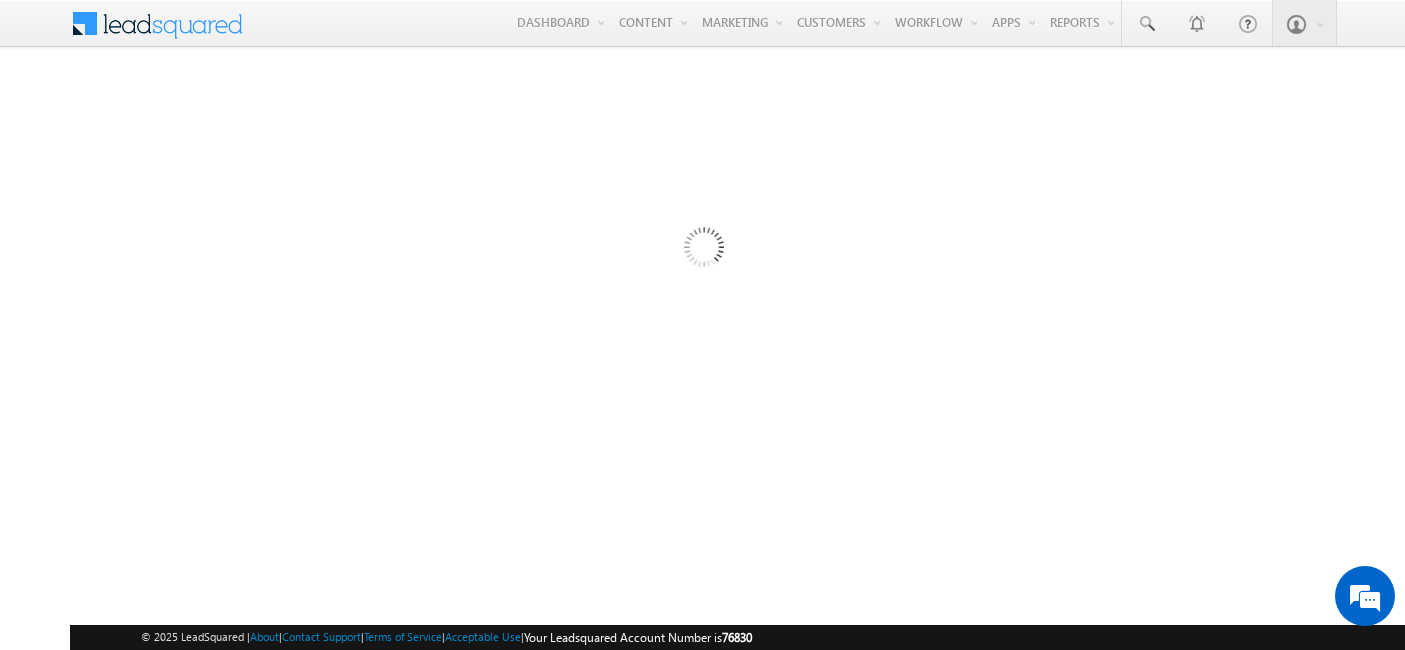scroll, scrollTop: 0, scrollLeft: 0, axis: both 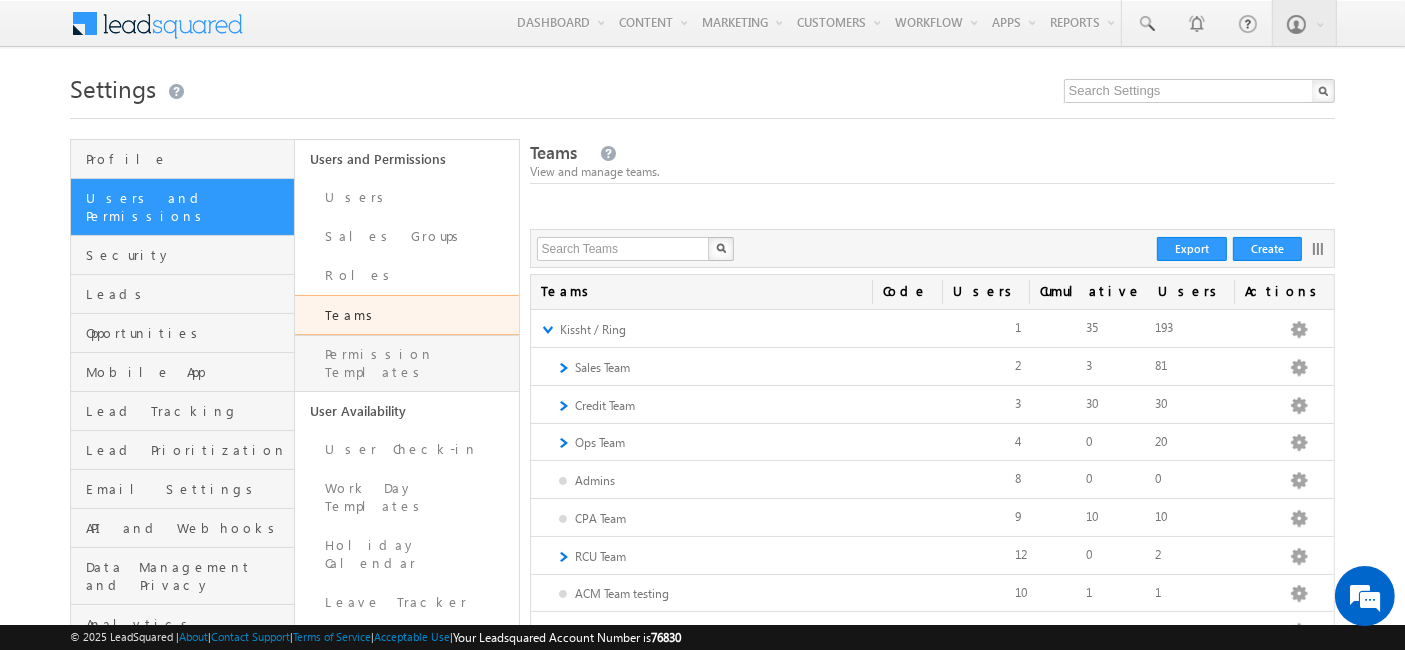 click on "Permission Templates" at bounding box center (407, 363) 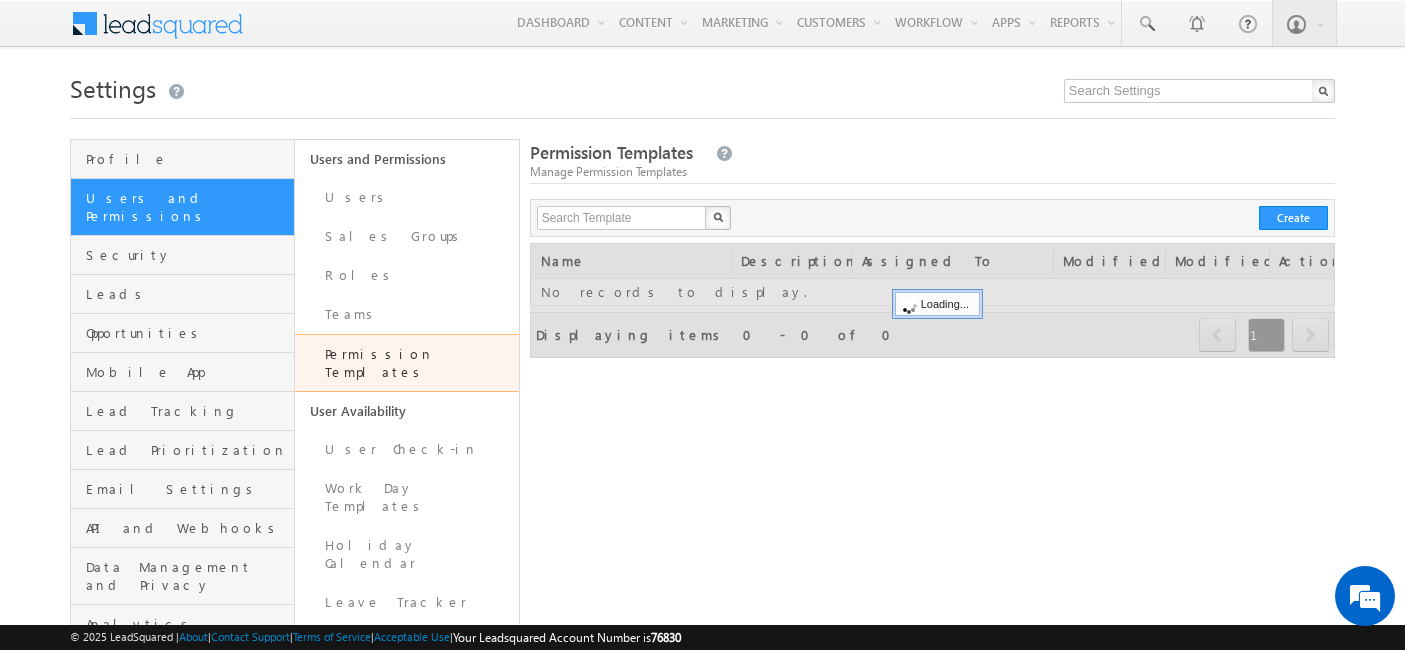 scroll, scrollTop: 0, scrollLeft: 0, axis: both 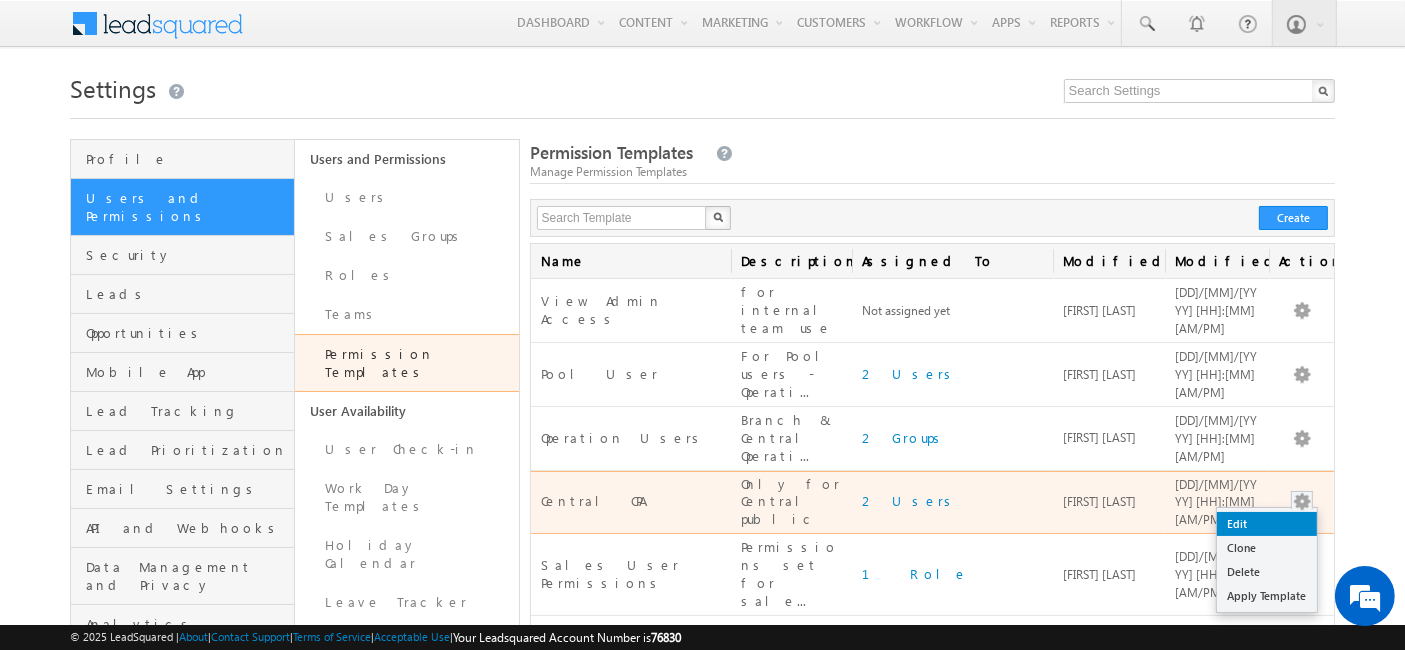 click on "Edit" at bounding box center (1267, 524) 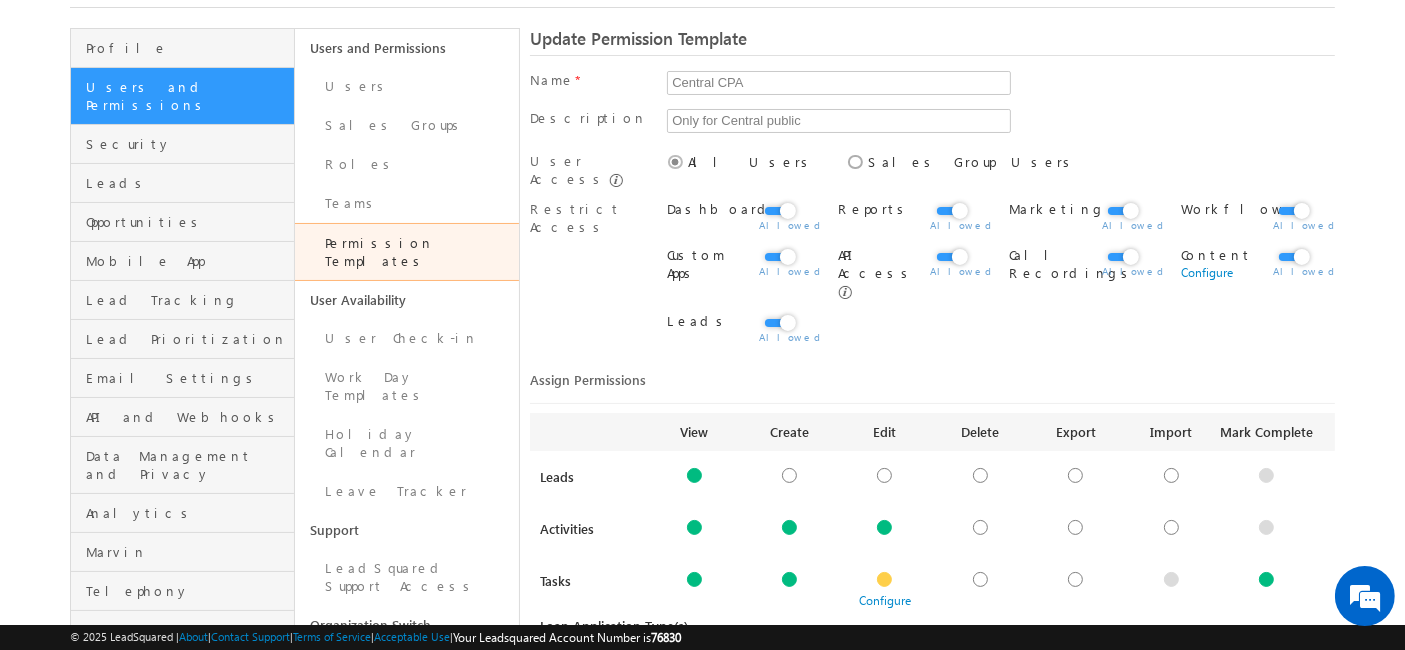 scroll, scrollTop: 0, scrollLeft: 0, axis: both 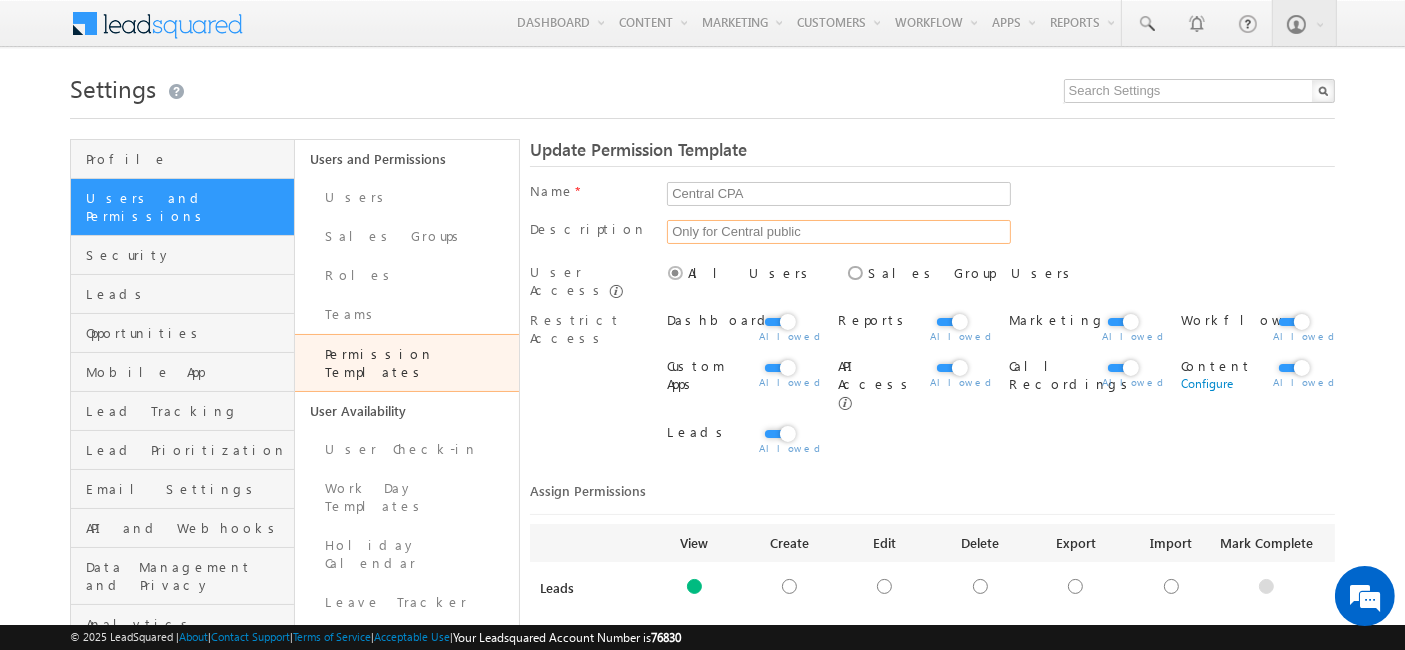 click on "Only for Central public" at bounding box center (839, 232) 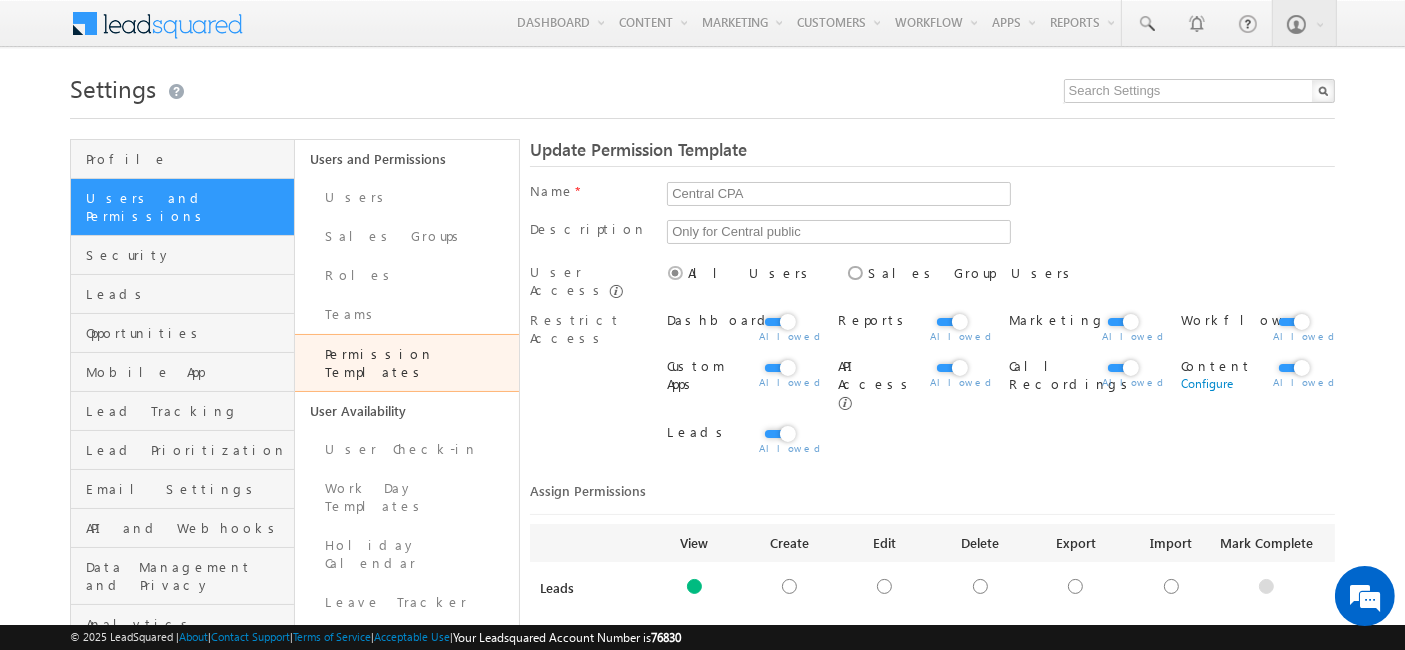 click on "Only for Central public" at bounding box center (1000, 236) 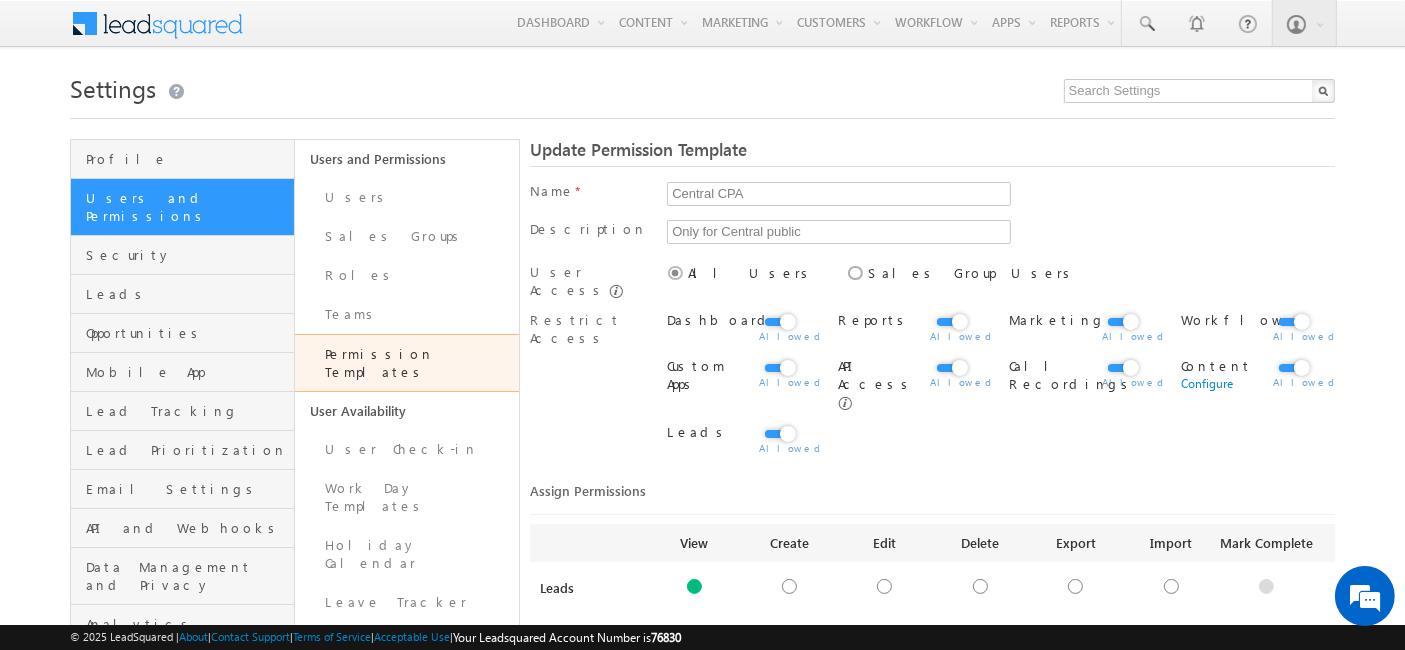 scroll, scrollTop: 0, scrollLeft: 0, axis: both 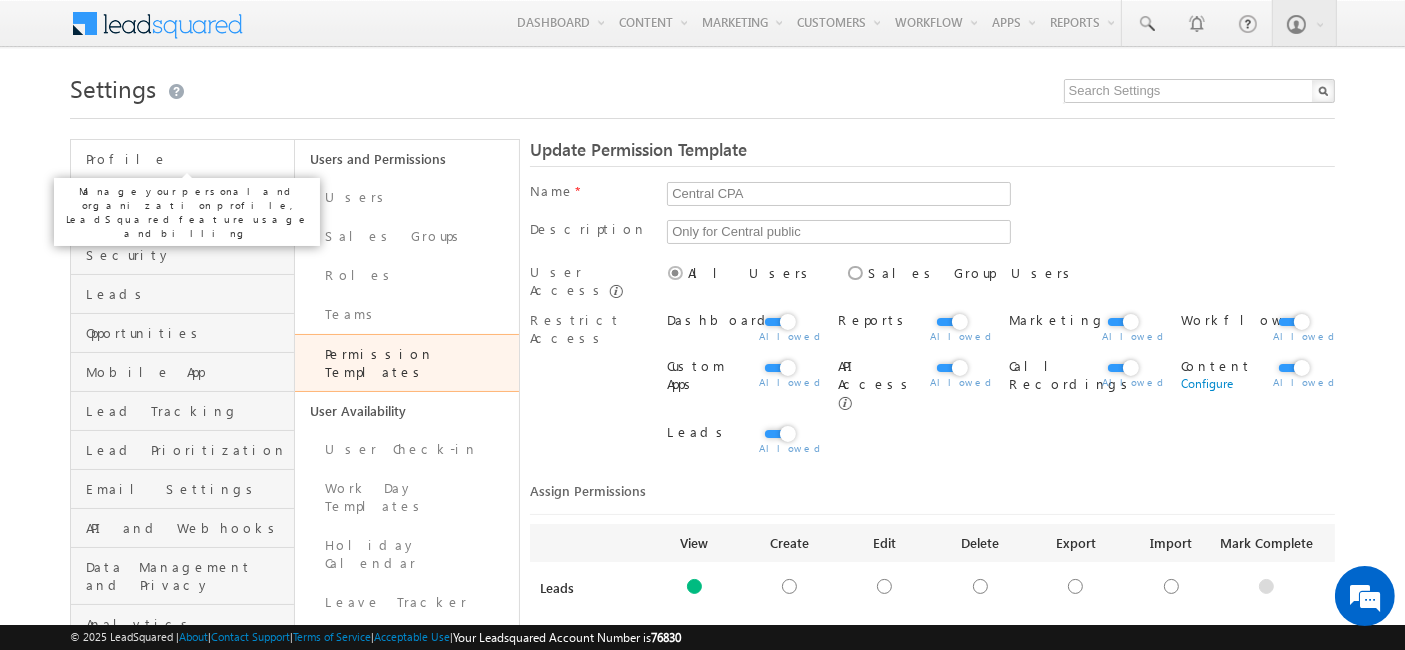 click on "Profile" at bounding box center [187, 159] 